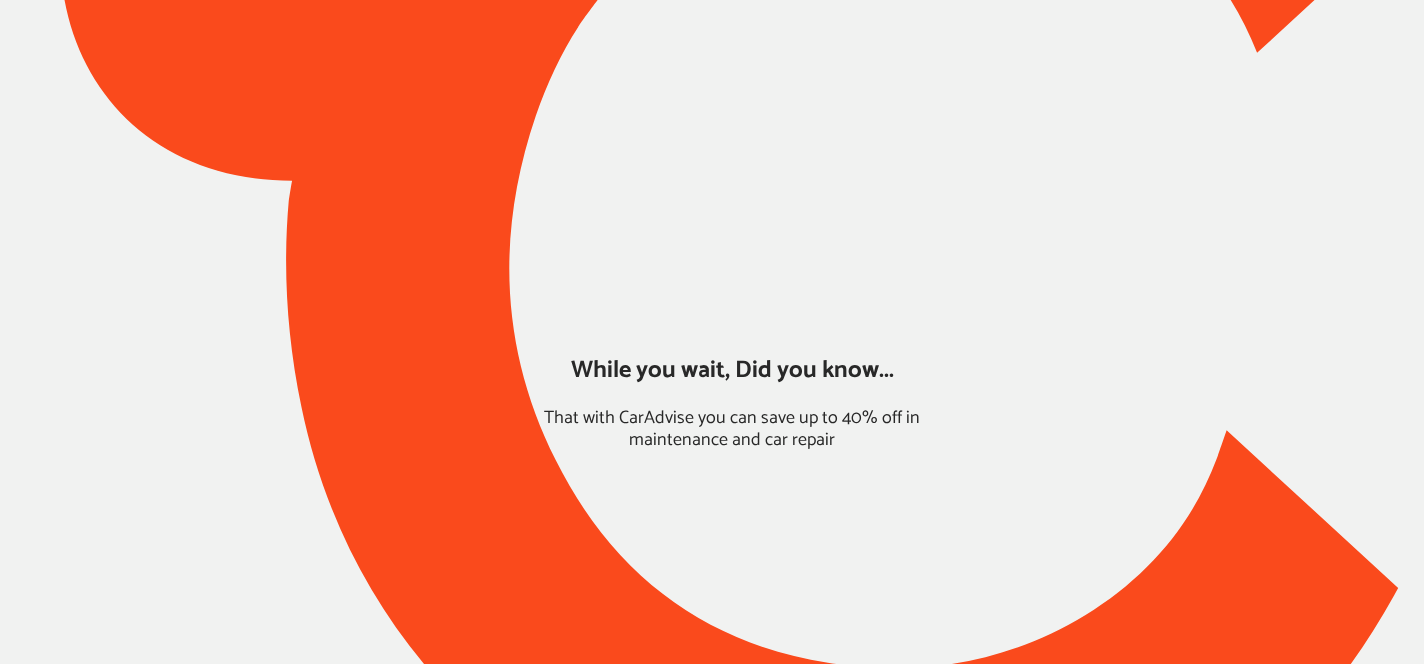 scroll, scrollTop: 0, scrollLeft: 0, axis: both 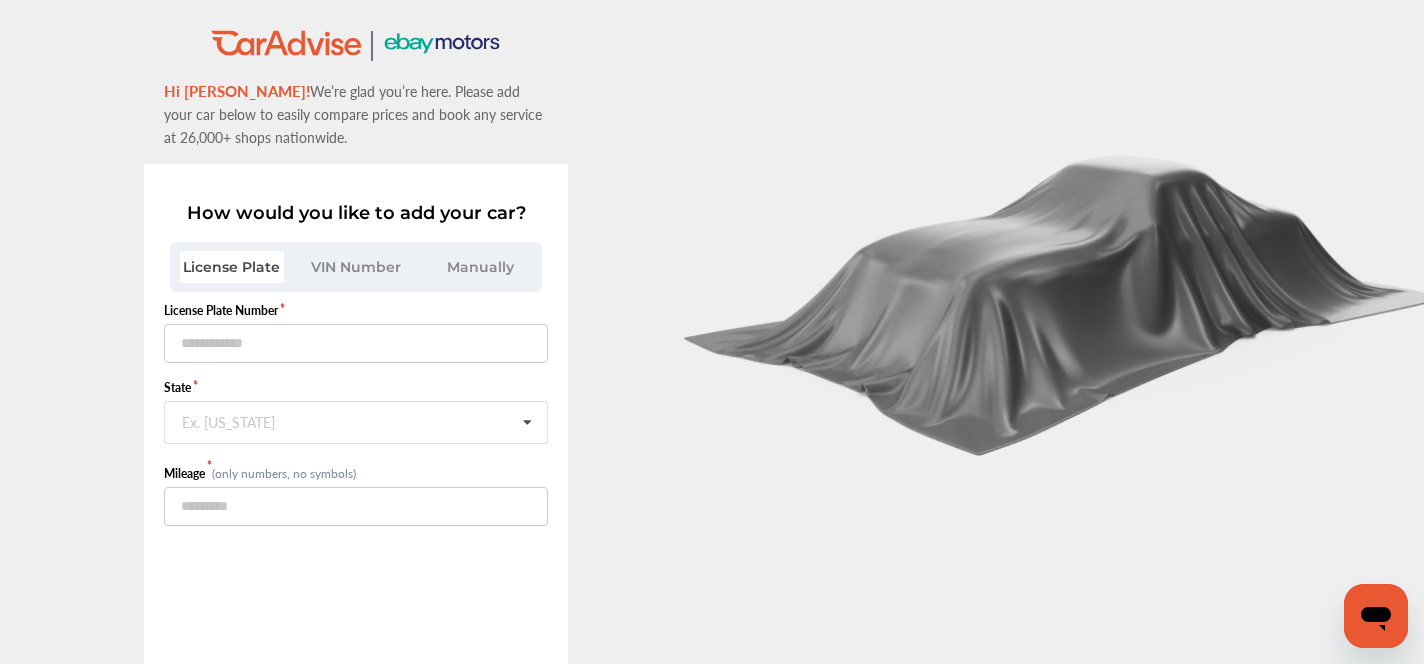 click on "VIN Number" at bounding box center [356, 267] 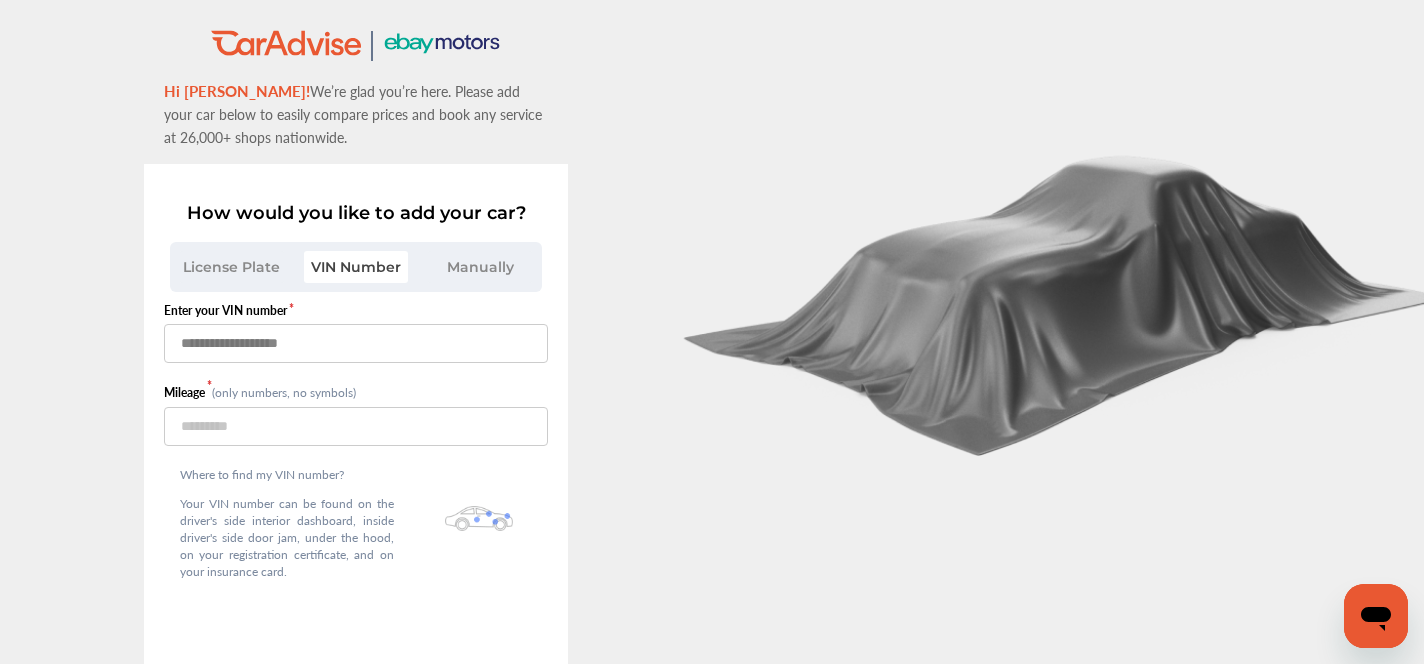 click at bounding box center [356, 343] 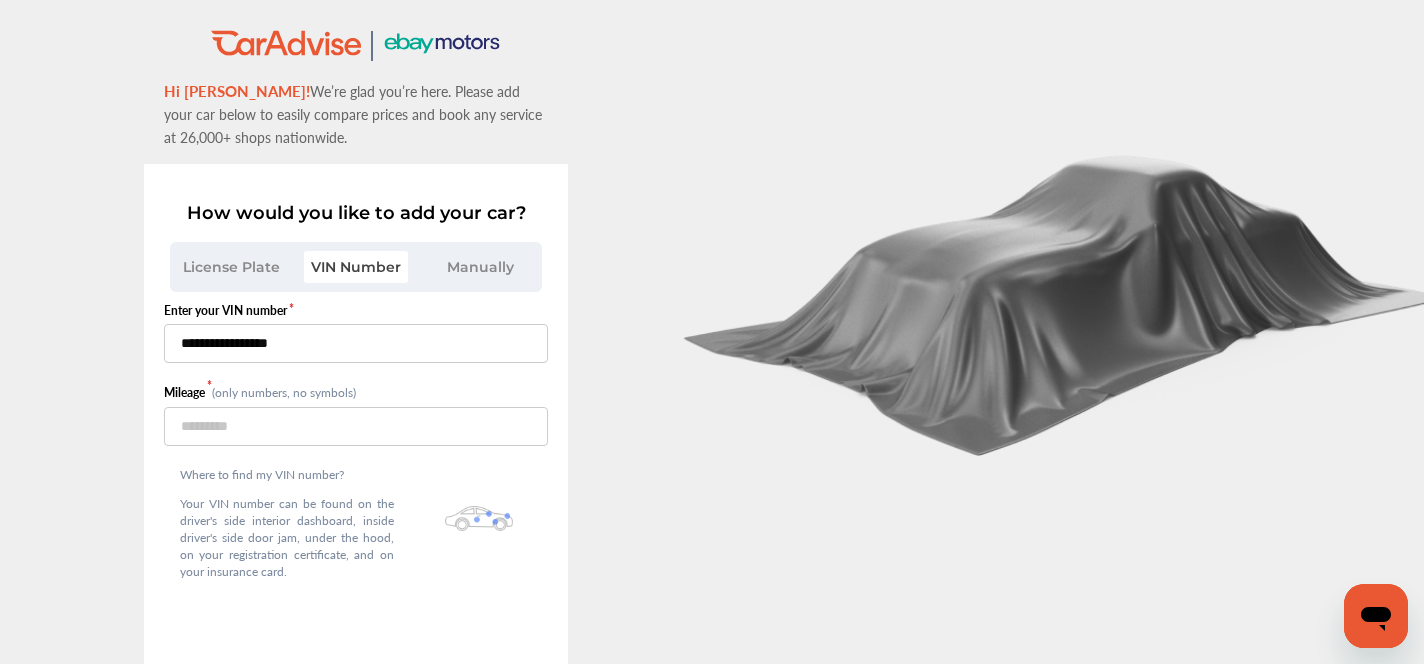 type on "**********" 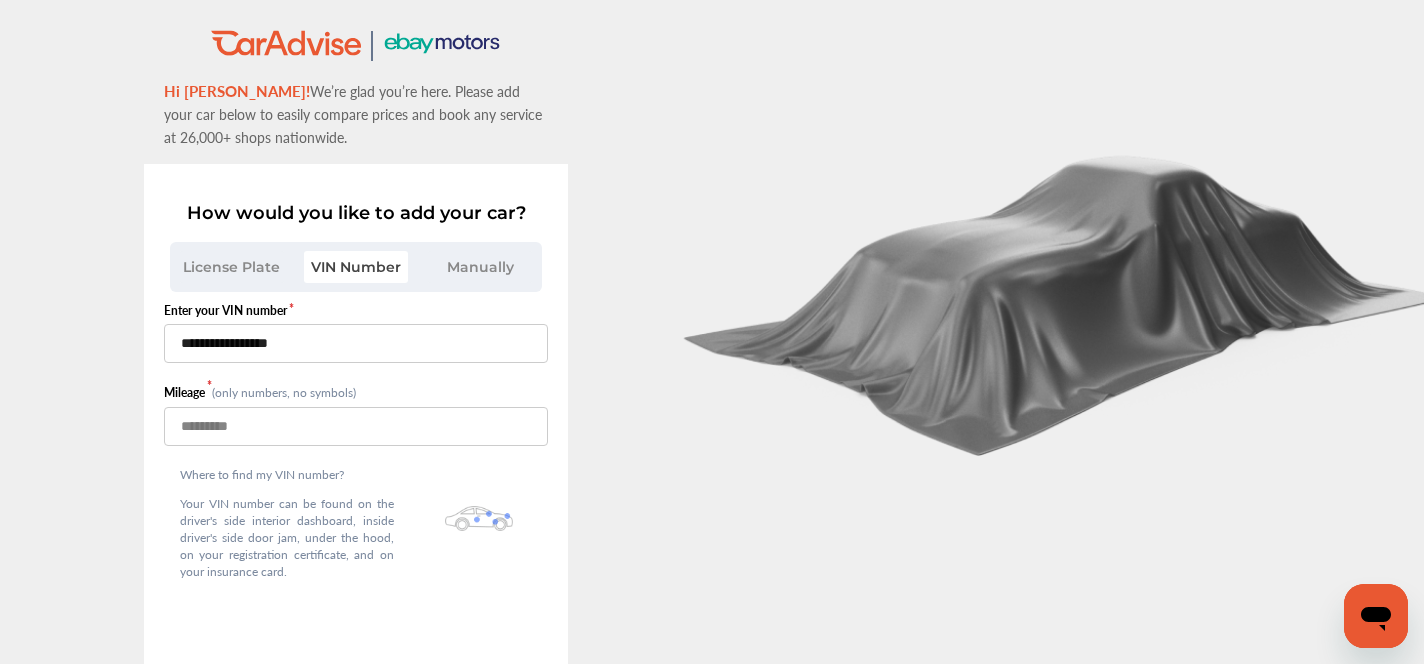 click at bounding box center (356, 426) 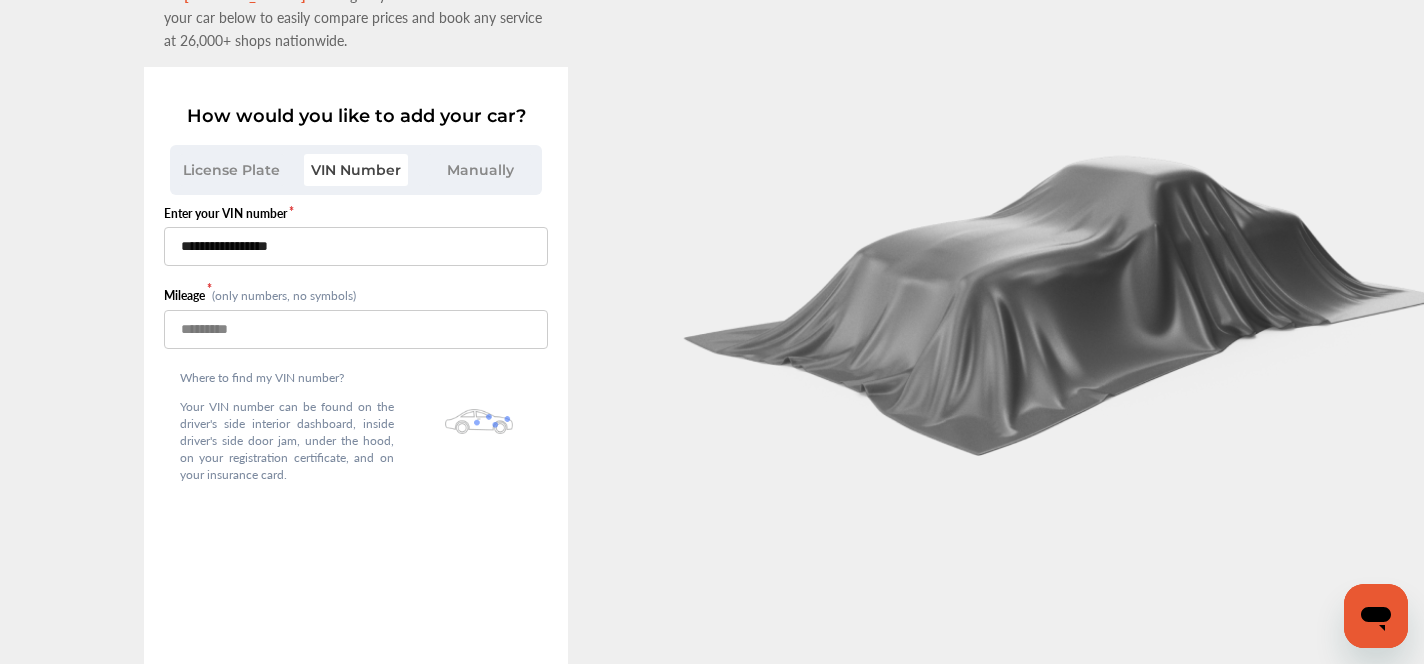 scroll, scrollTop: 138, scrollLeft: 0, axis: vertical 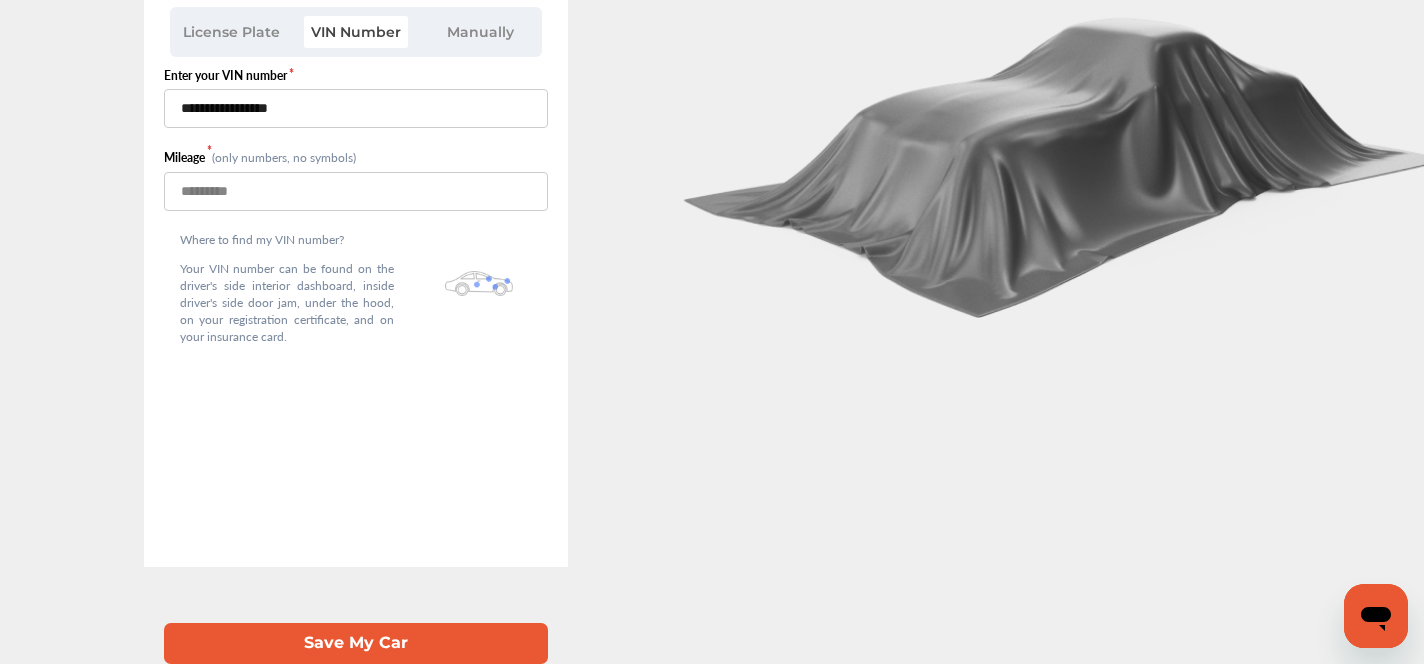 type on "******" 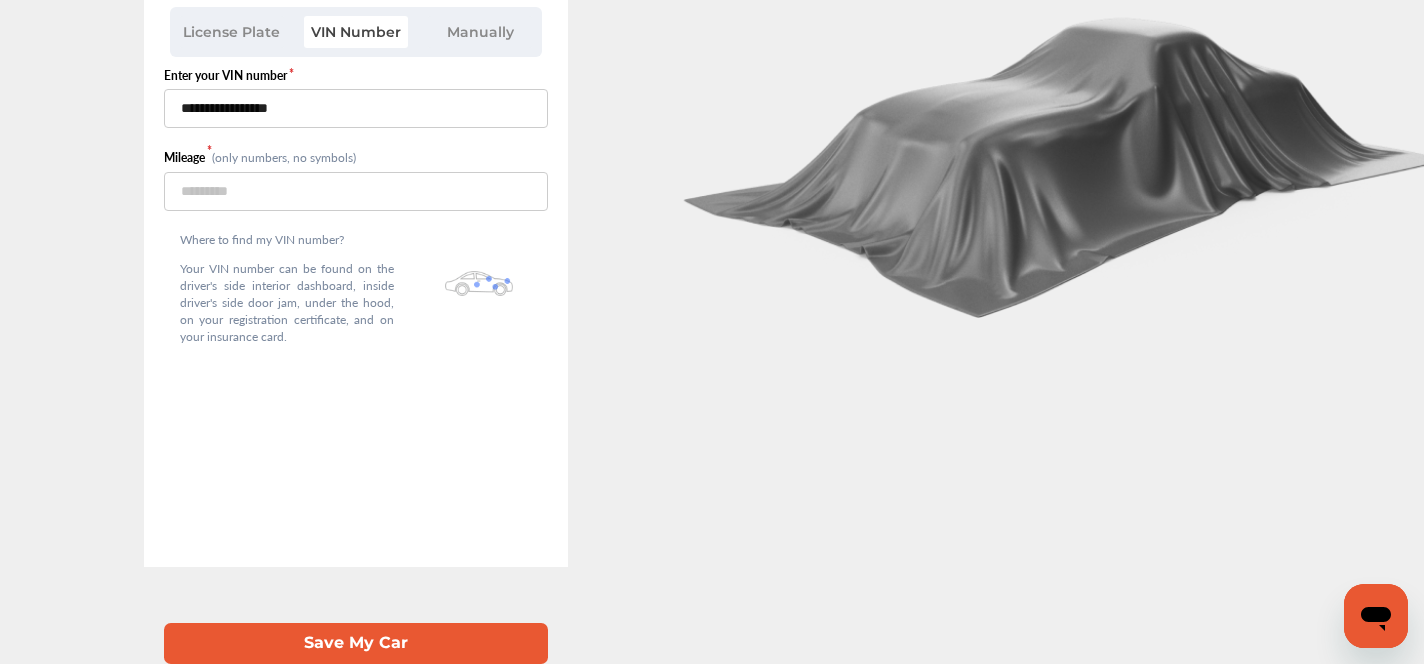 click on "Save My Car" at bounding box center [356, 643] 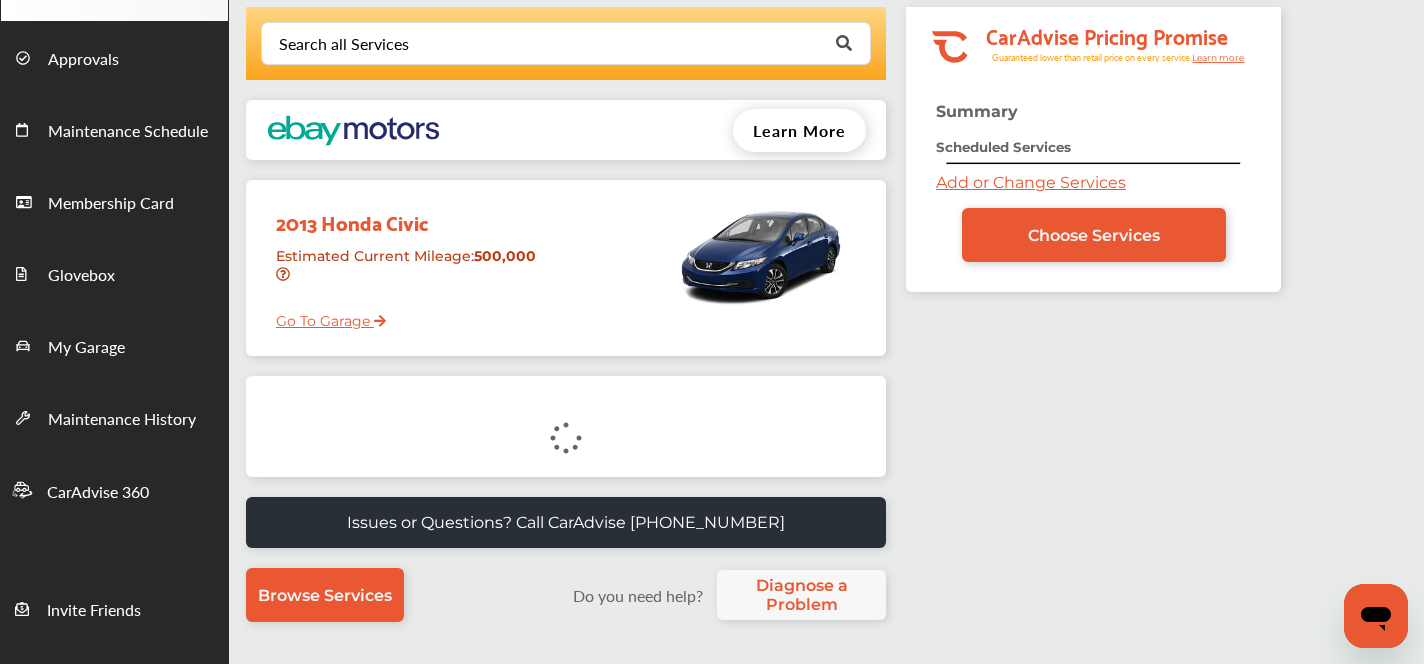 scroll, scrollTop: 0, scrollLeft: 0, axis: both 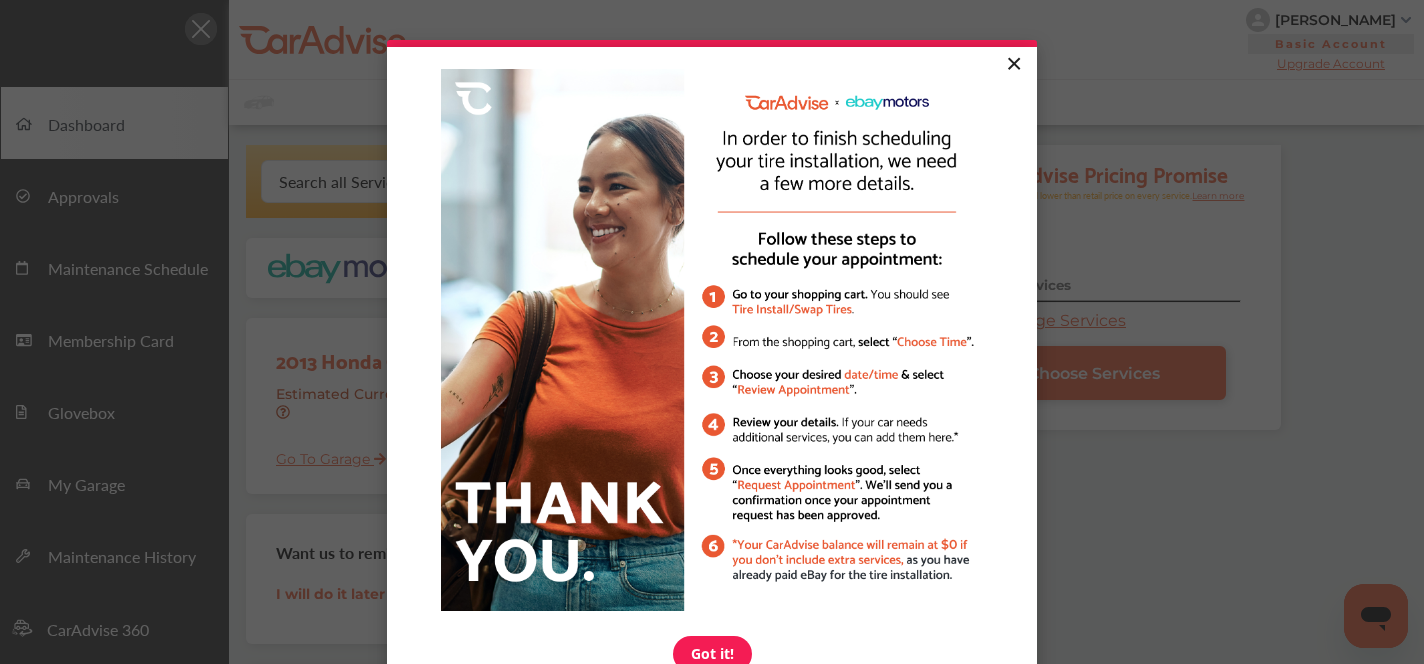 click on "×" at bounding box center [1013, 65] 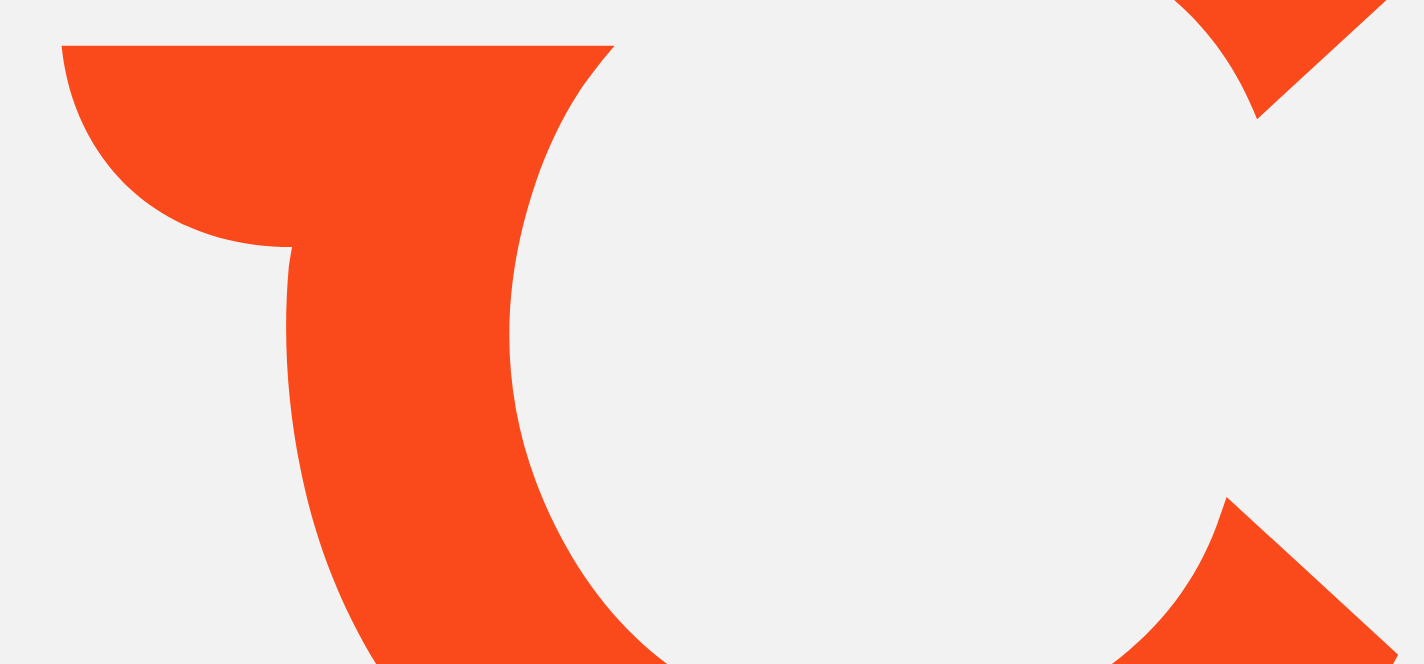 scroll, scrollTop: 0, scrollLeft: 0, axis: both 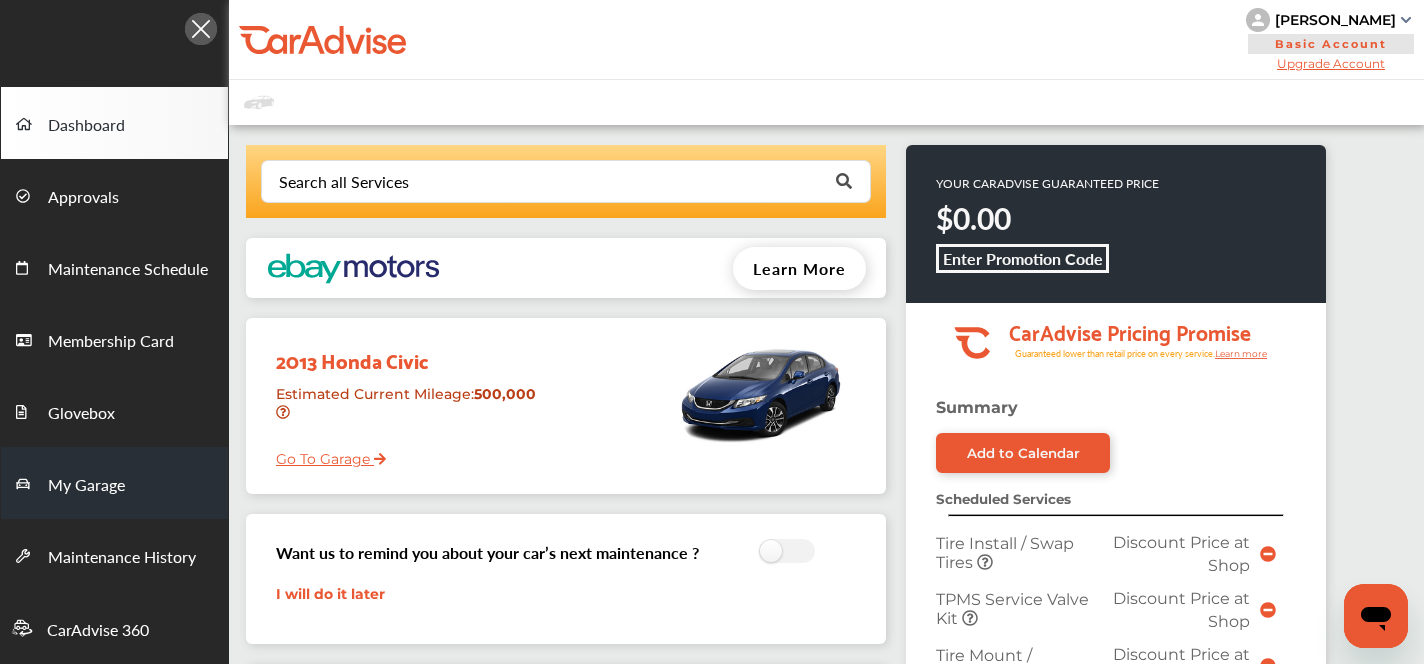 click on "My Garage" at bounding box center (86, 486) 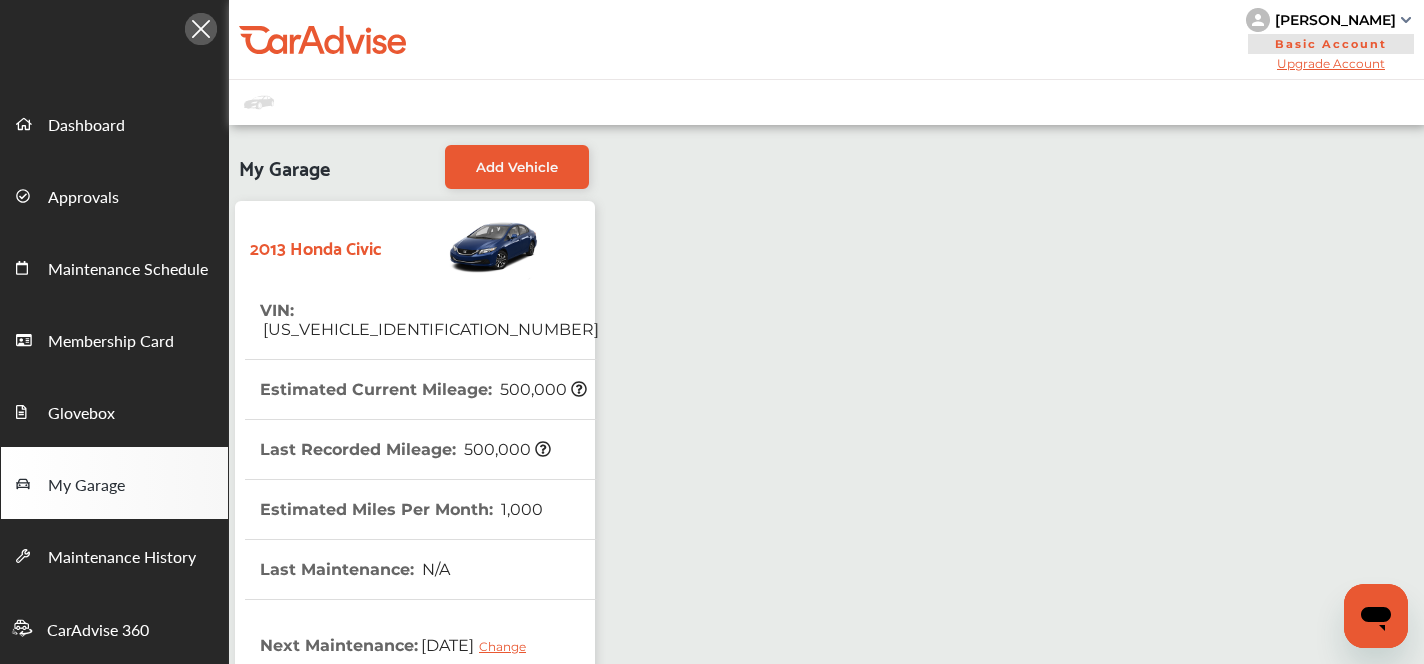 click on "2HGFB2F56DH557808" at bounding box center [429, 329] 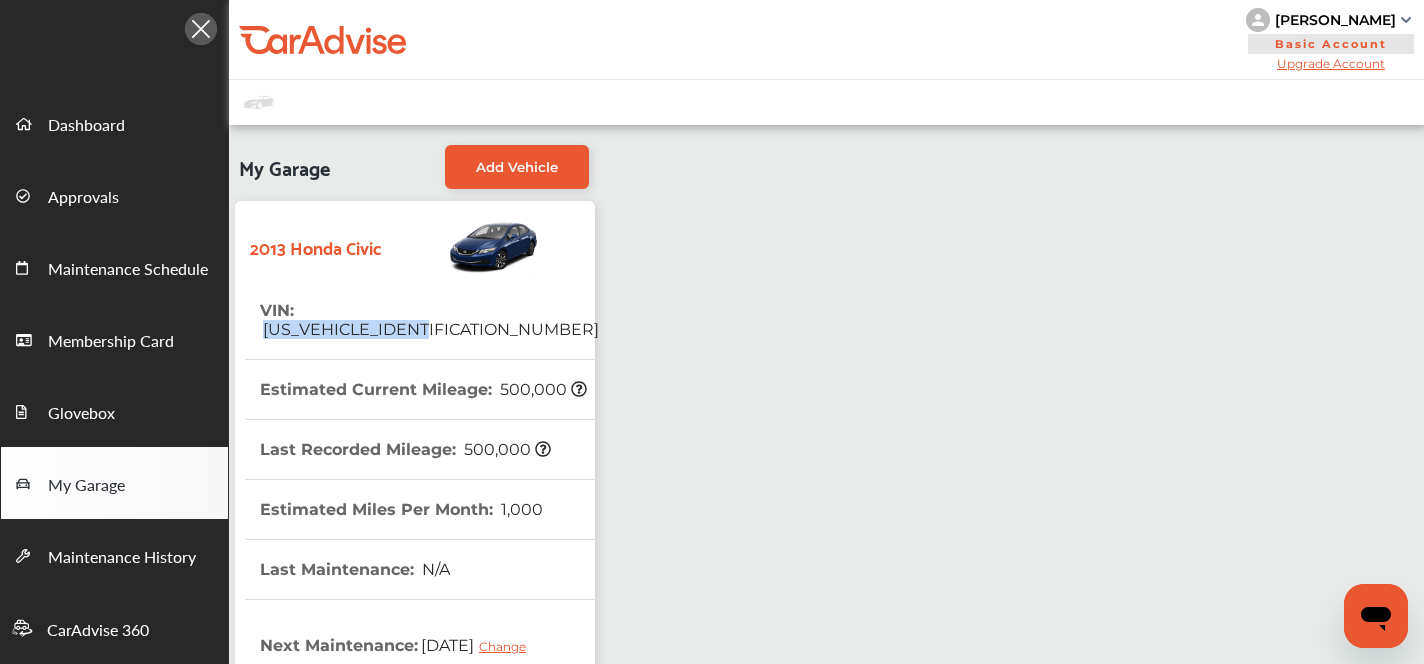 click on "2HGFB2F56DH557808" at bounding box center (429, 329) 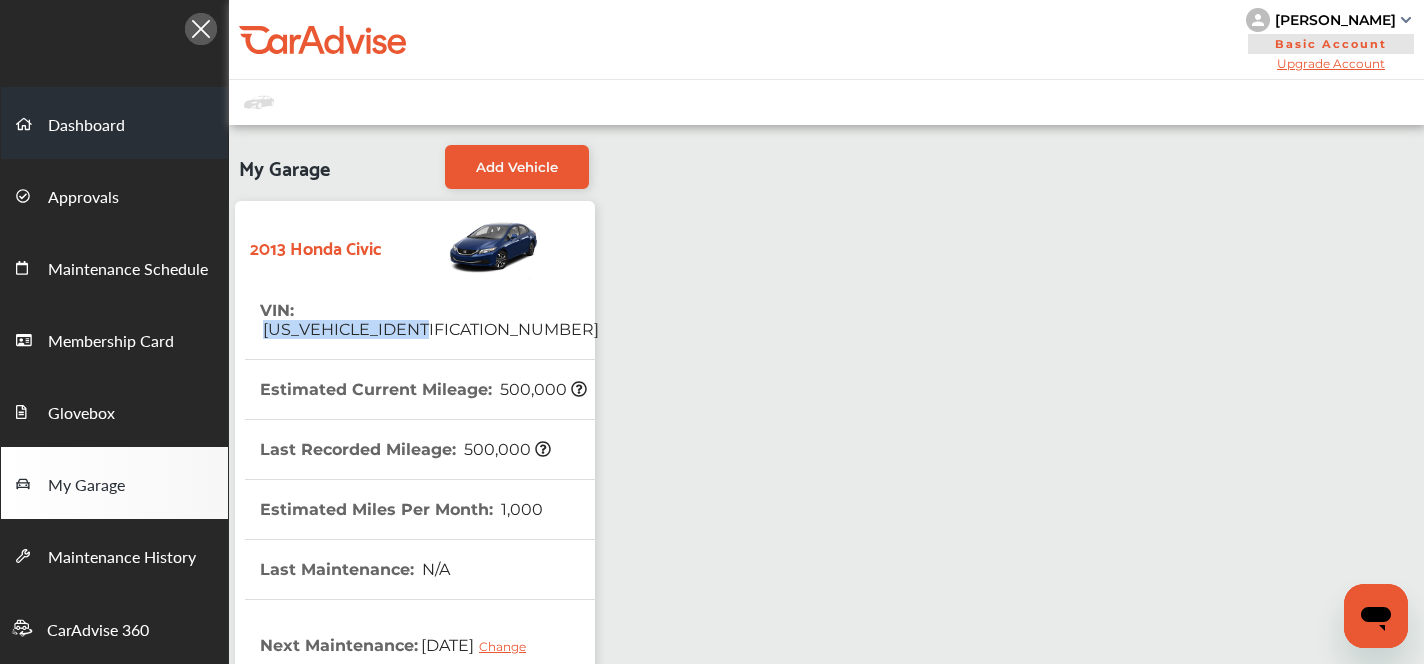 click on "Dashboard" at bounding box center (114, 123) 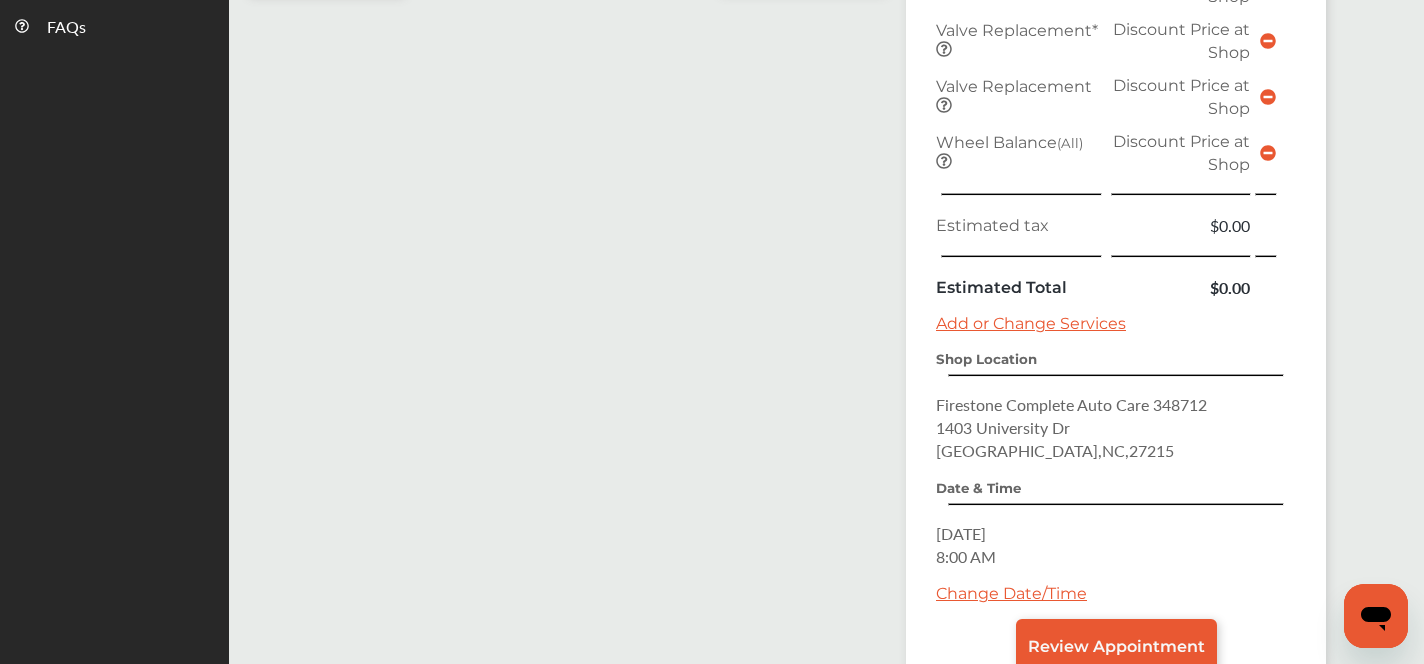 scroll, scrollTop: 946, scrollLeft: 0, axis: vertical 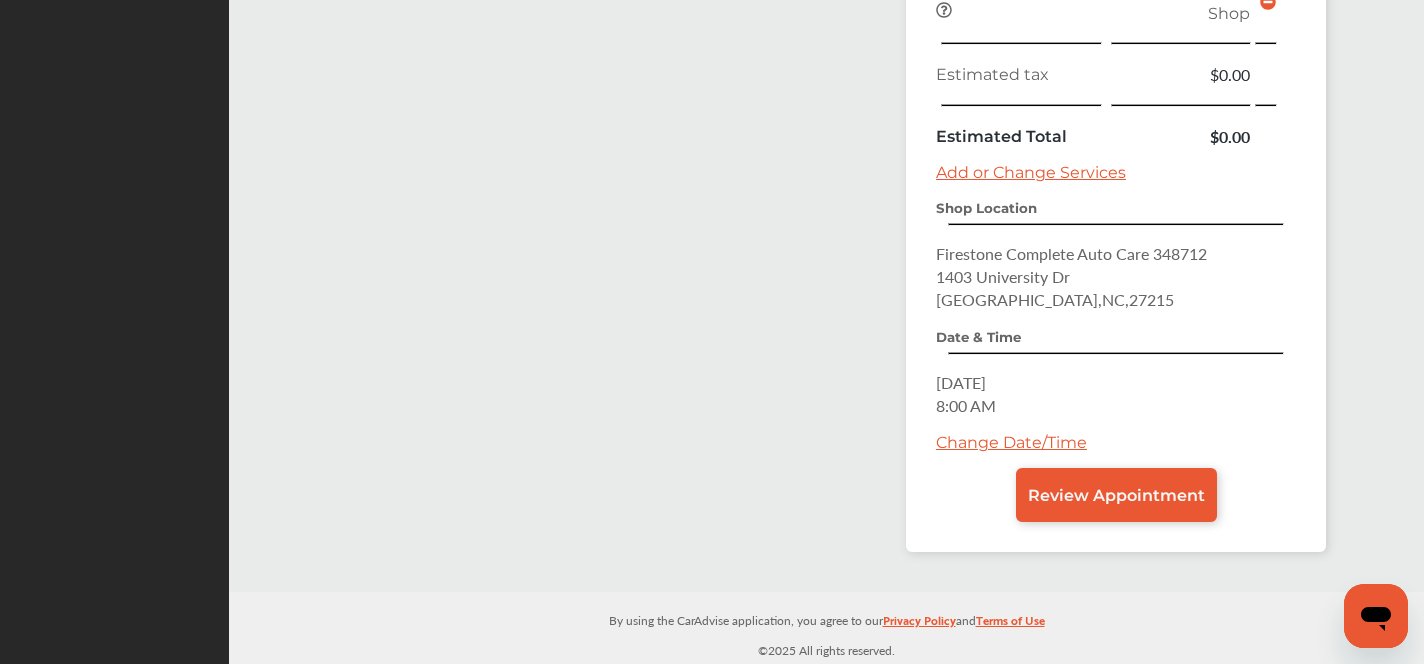 click on "Change Date/Time" at bounding box center [1011, 442] 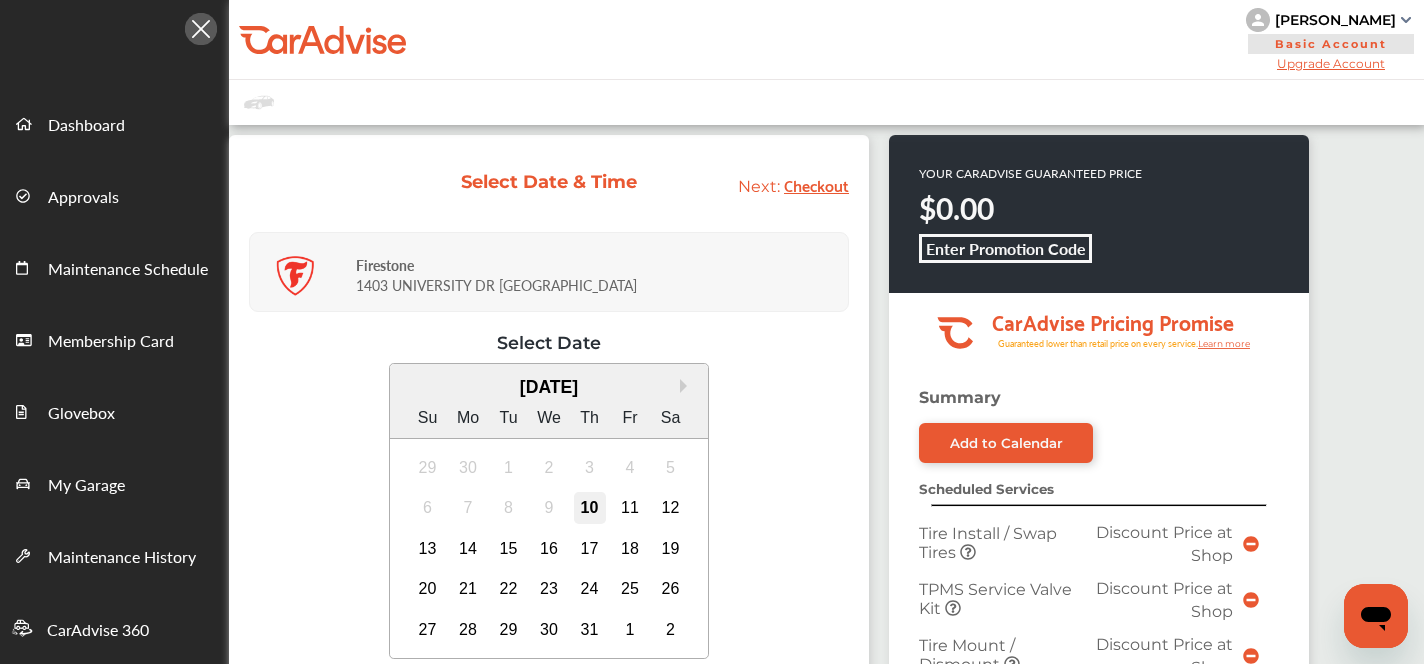 click on "10" at bounding box center (590, 508) 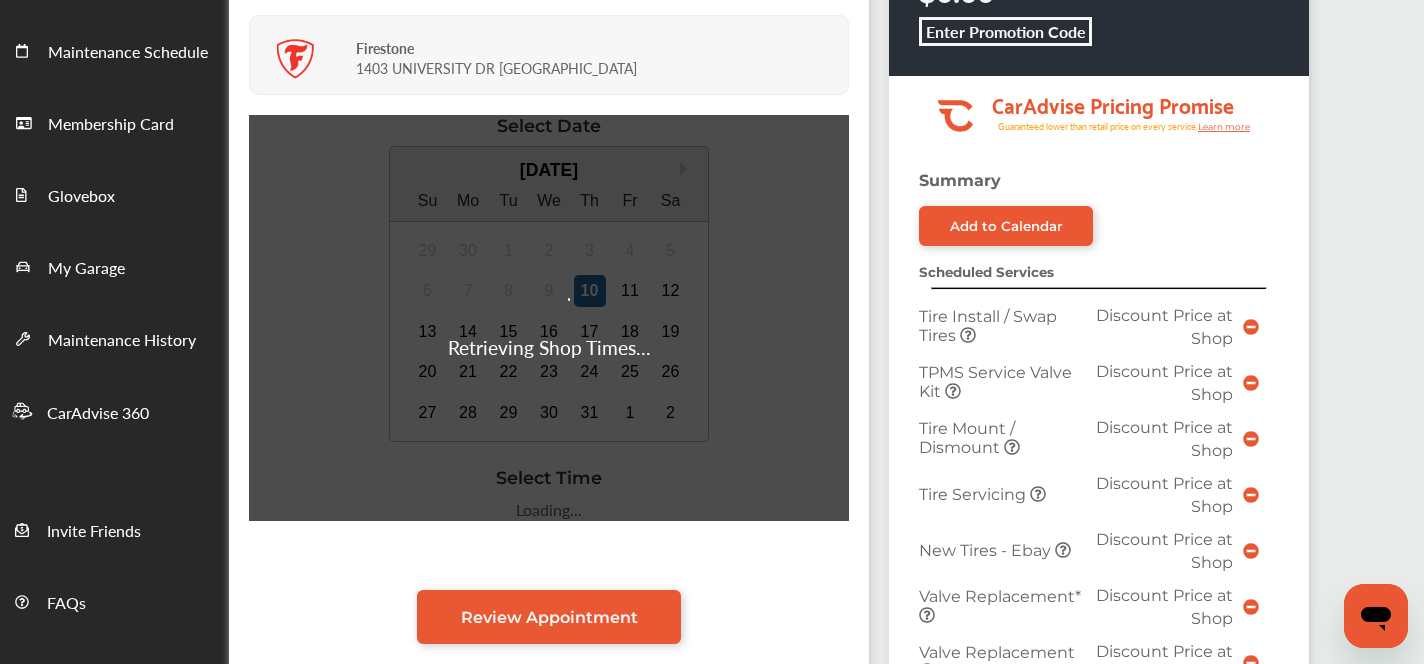 scroll, scrollTop: 248, scrollLeft: 0, axis: vertical 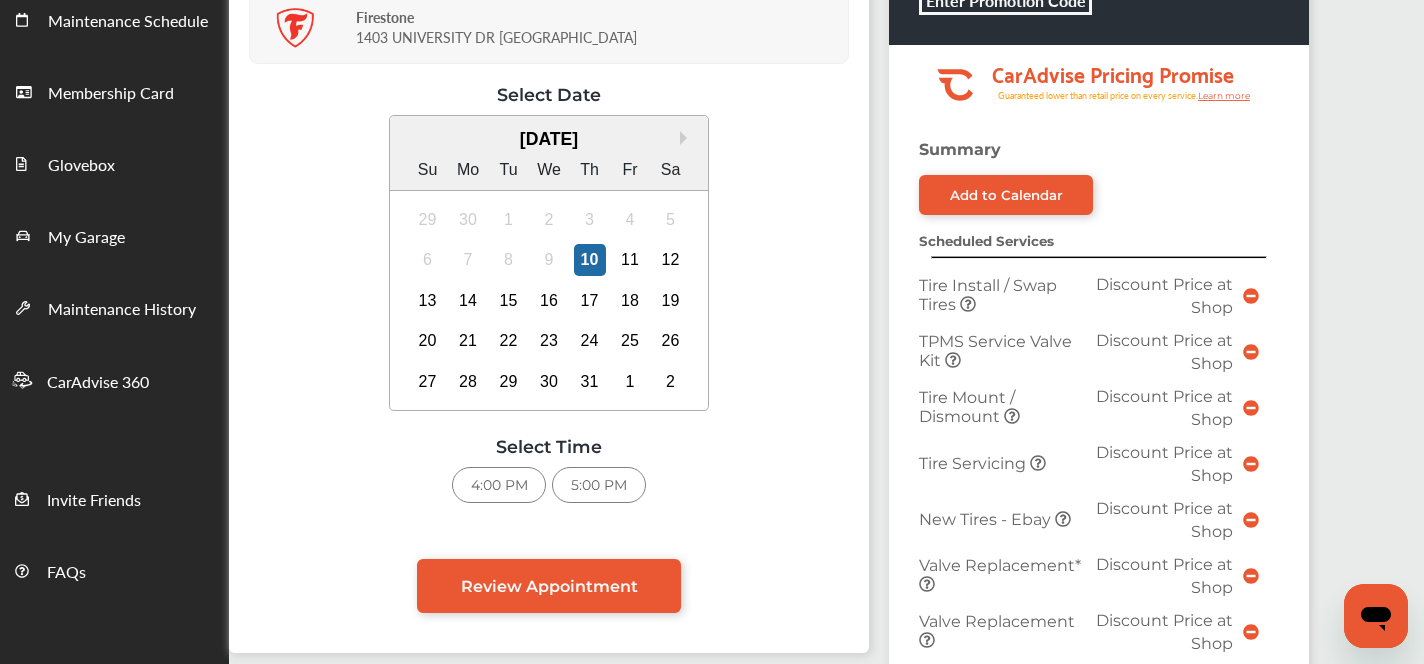 click on "4:00 PM" at bounding box center [499, 485] 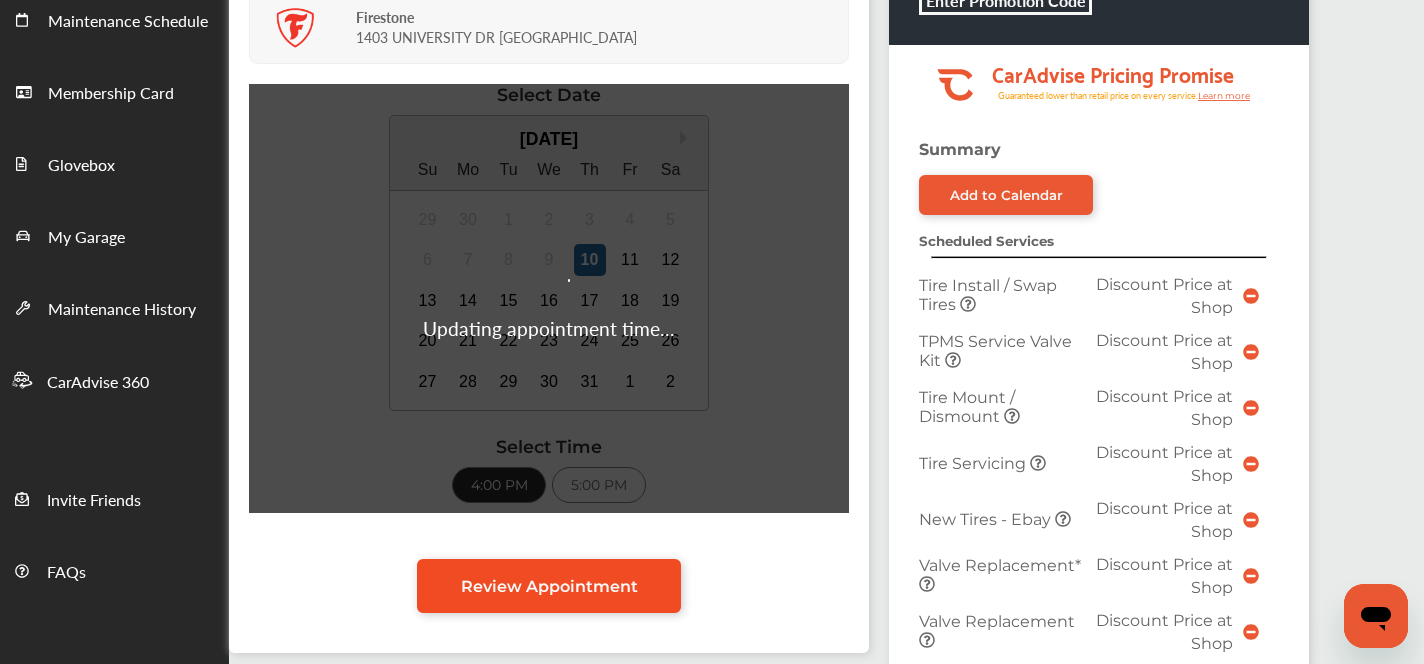 click on "Review Appointment" at bounding box center (549, 586) 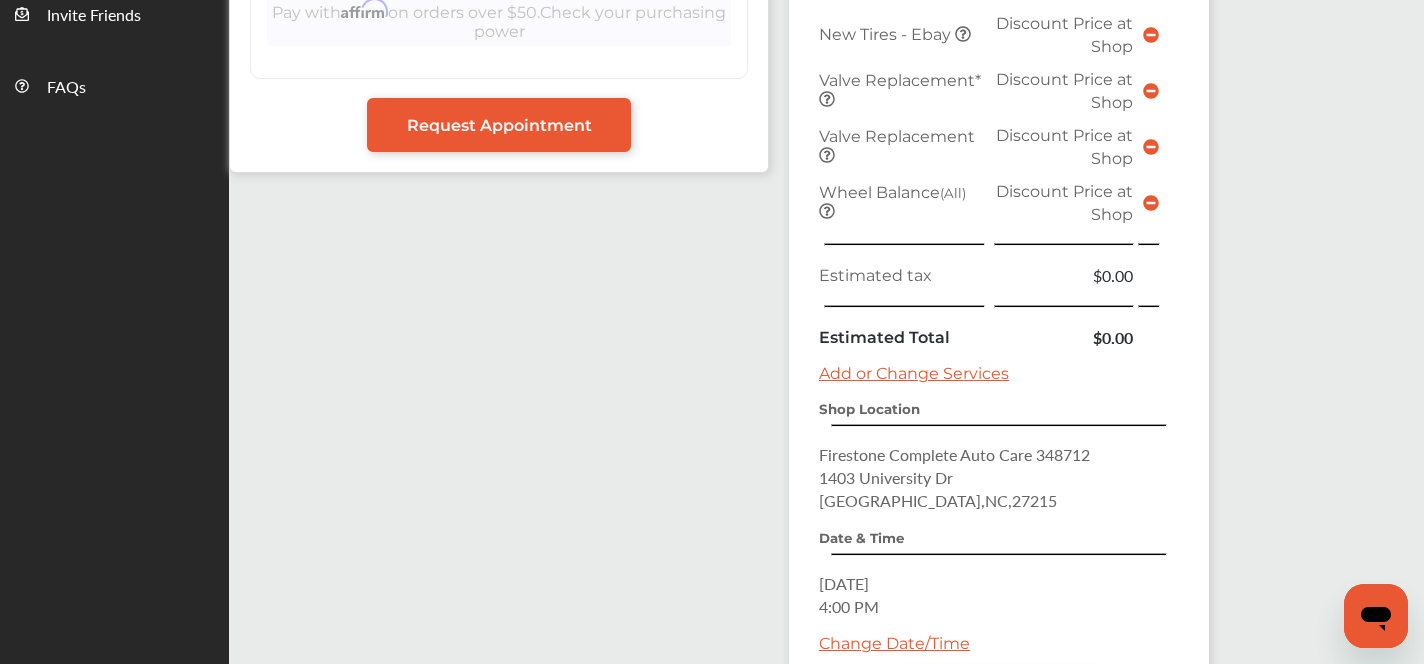 scroll, scrollTop: 924, scrollLeft: 0, axis: vertical 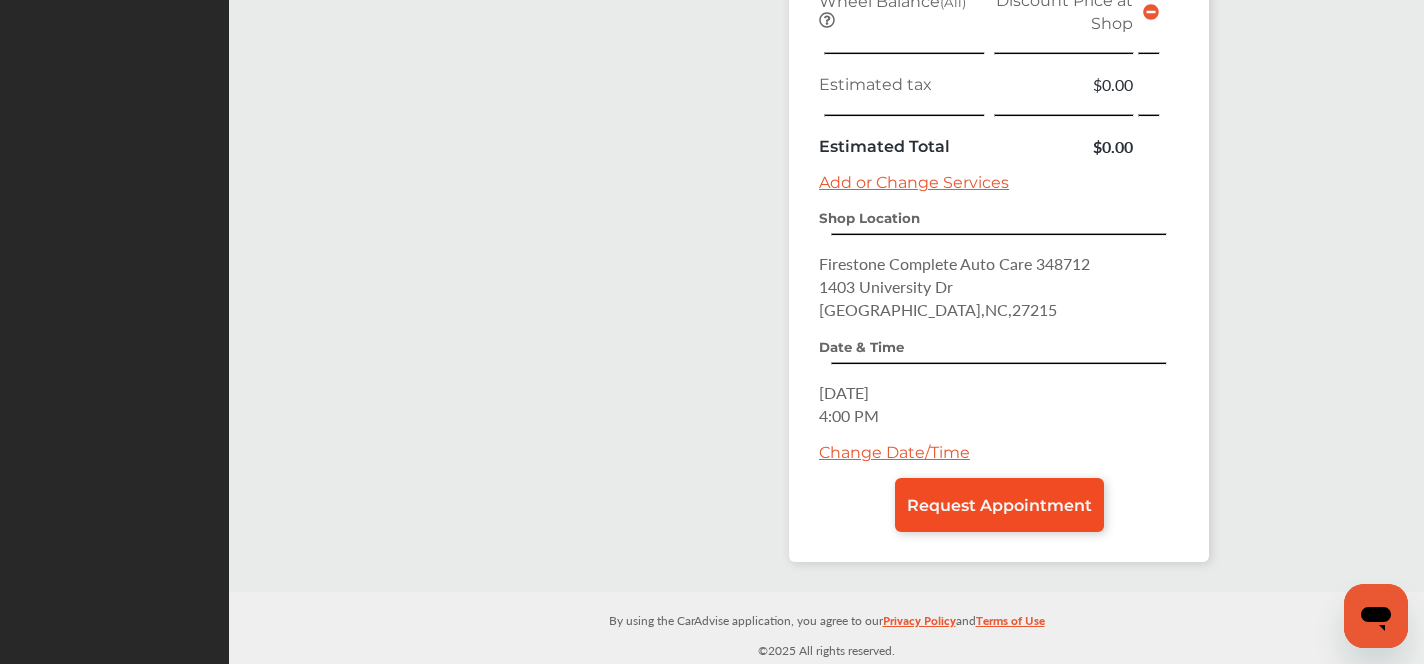 click on "Request Appointment" at bounding box center (999, 505) 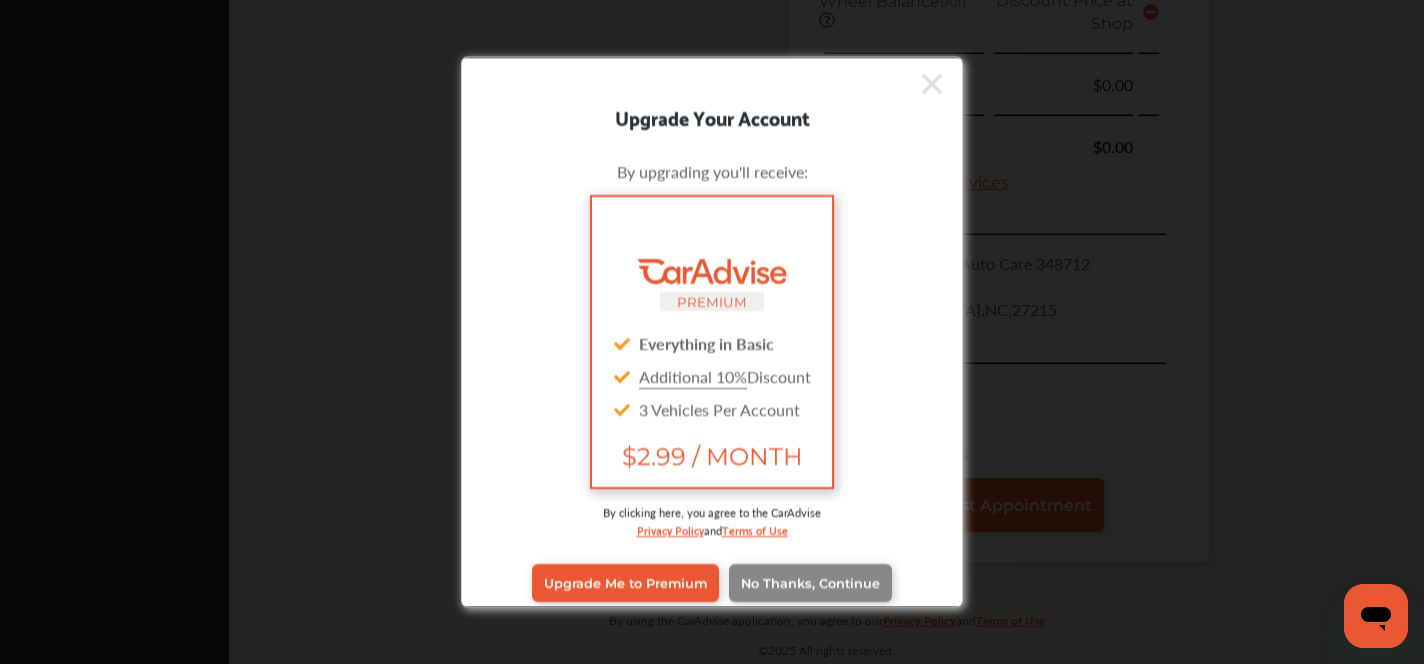 click on "No Thanks, Continue" at bounding box center (810, 582) 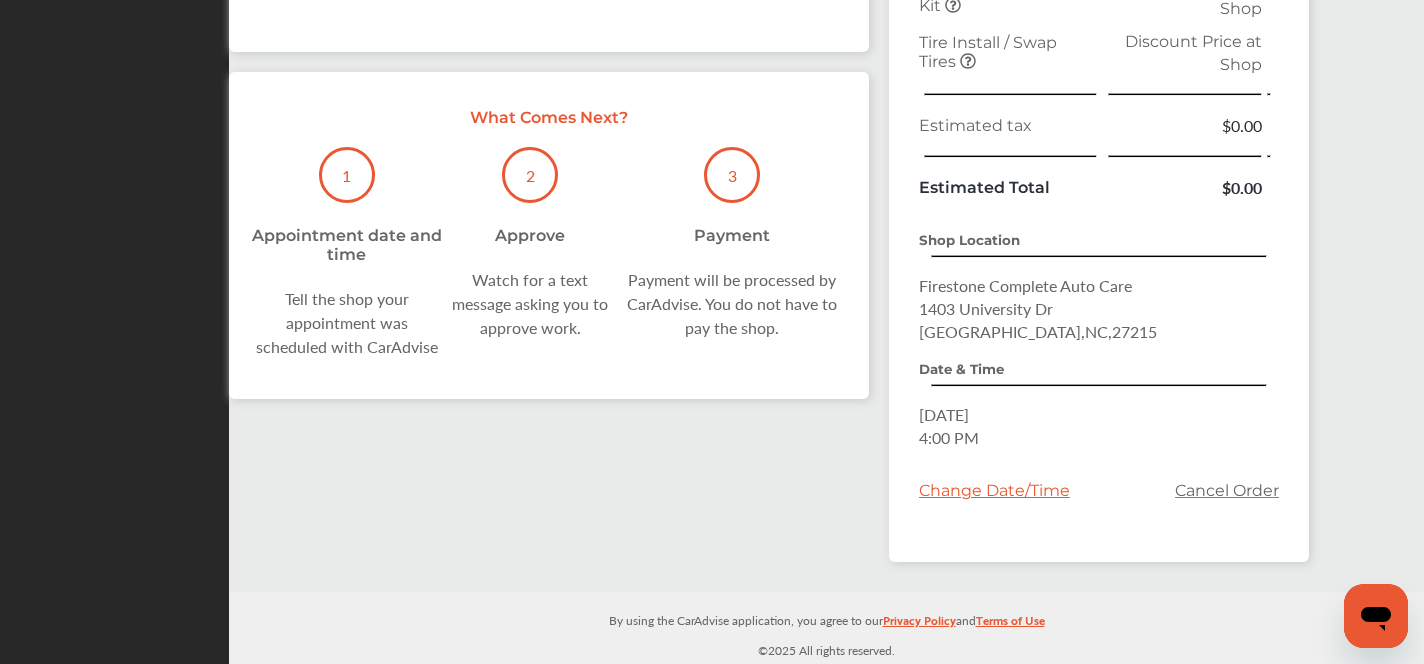 scroll, scrollTop: 0, scrollLeft: 0, axis: both 